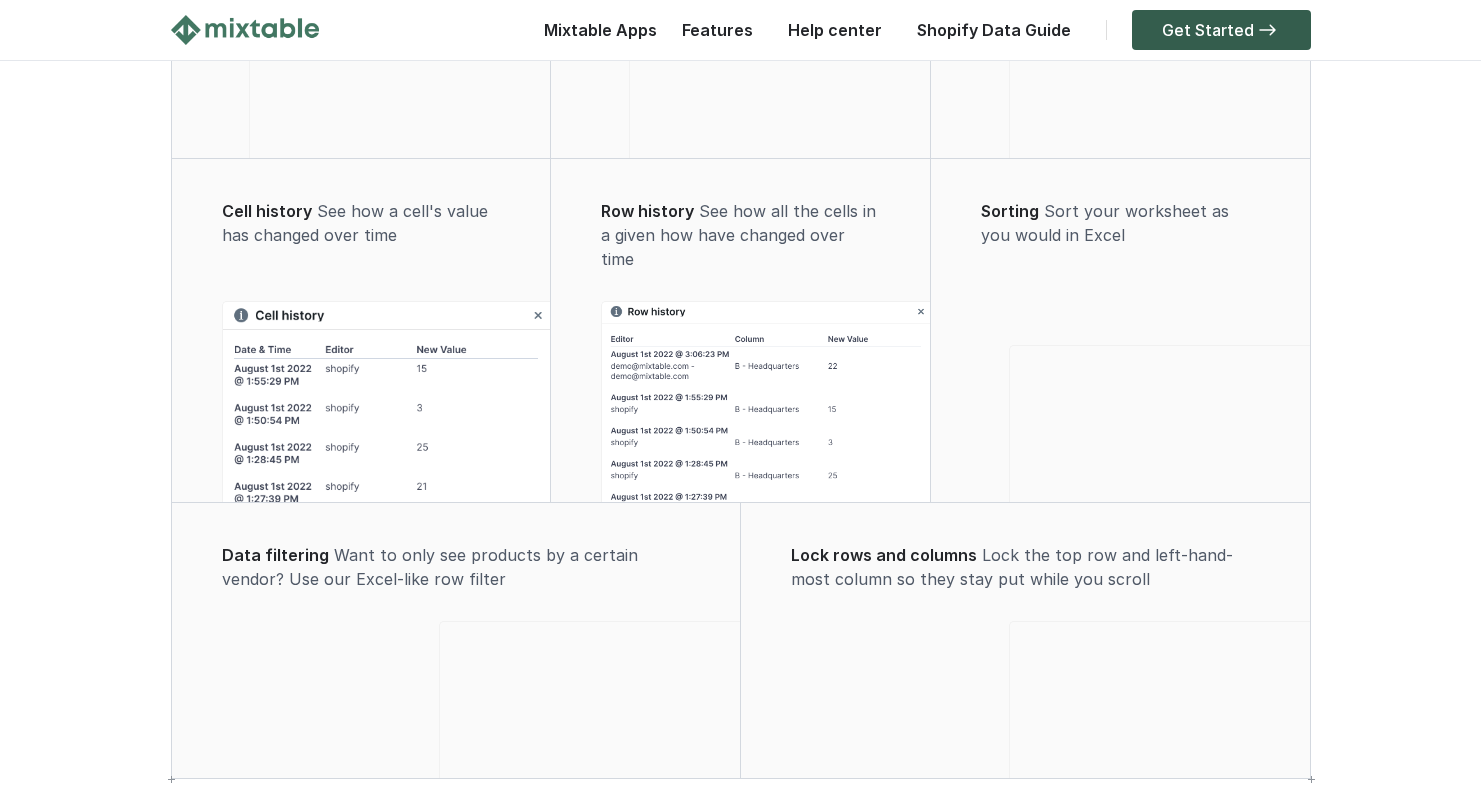 scroll, scrollTop: 2852, scrollLeft: 0, axis: vertical 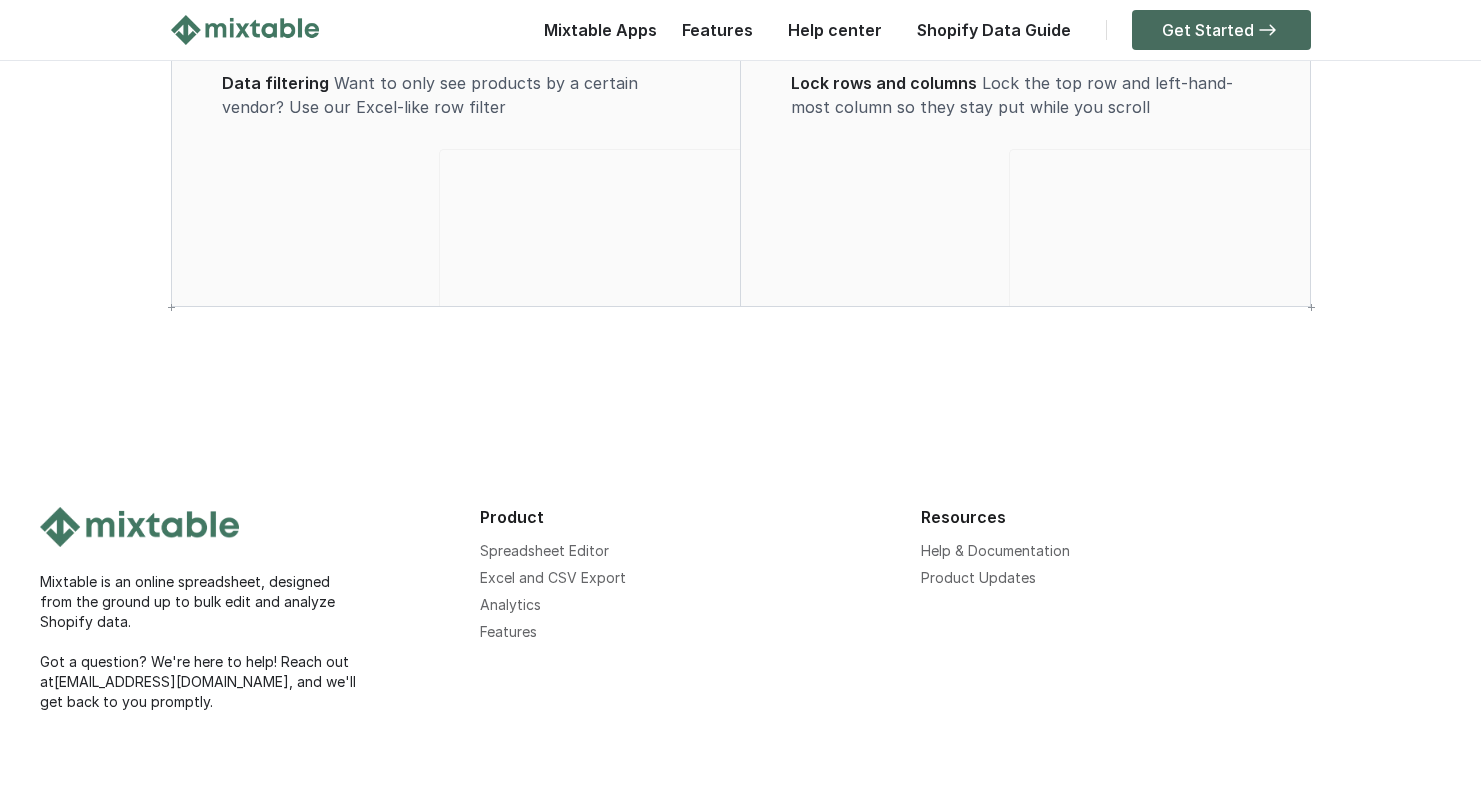 click on "Get Started" at bounding box center [1221, 30] 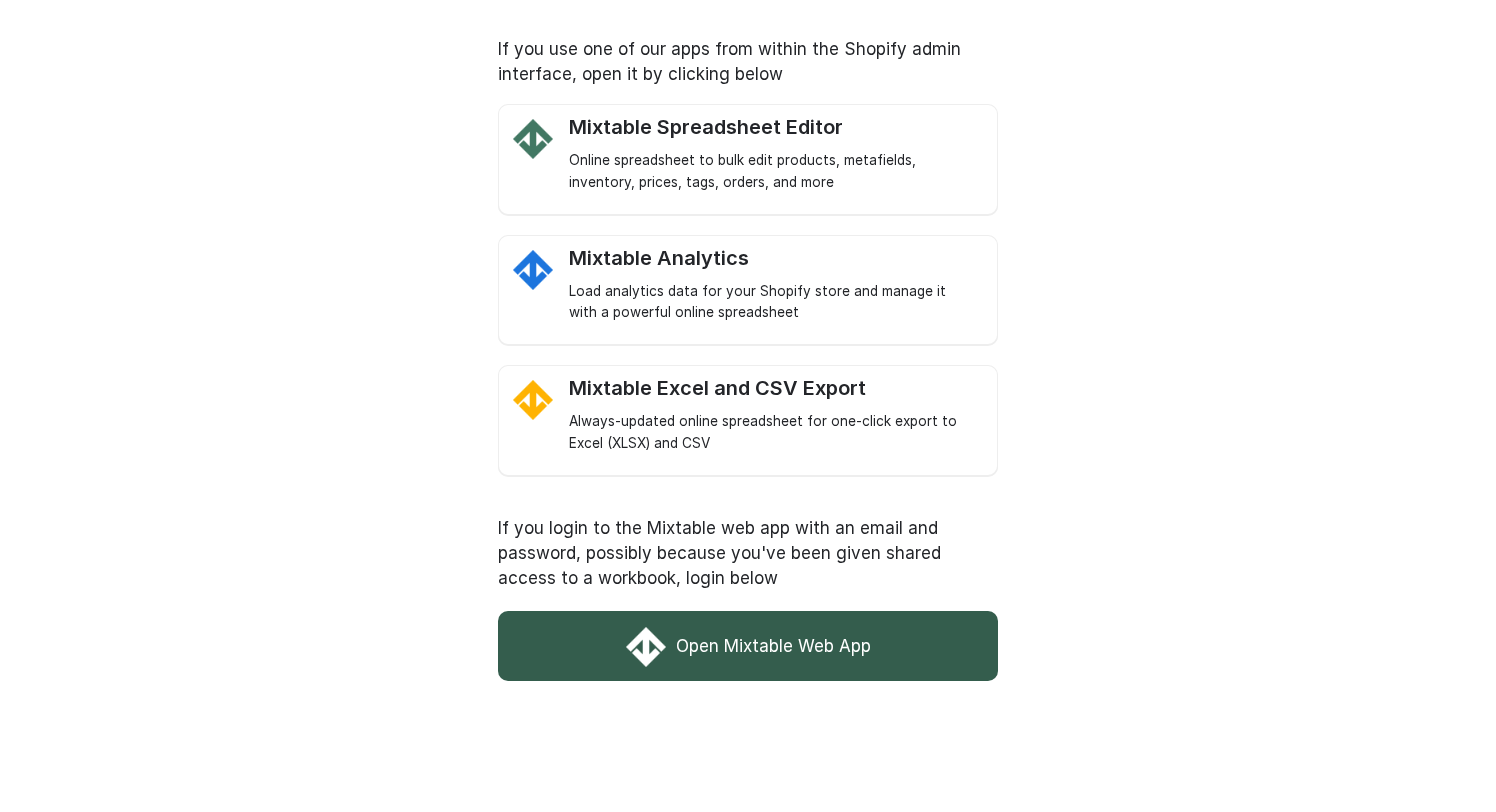 scroll, scrollTop: 0, scrollLeft: 0, axis: both 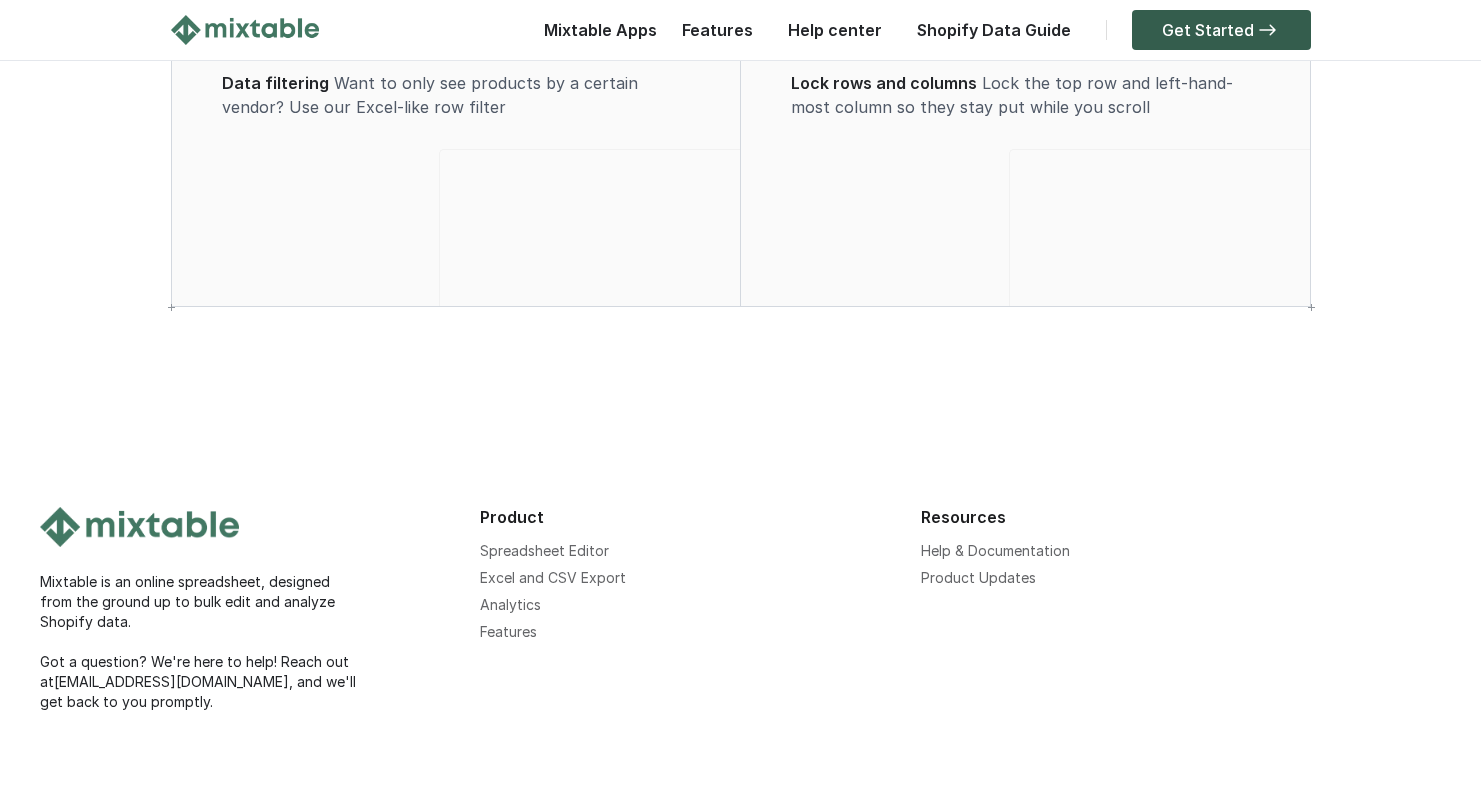 click on "Resources       Help & Documentation       Product Updates" at bounding box center [1131, 609] 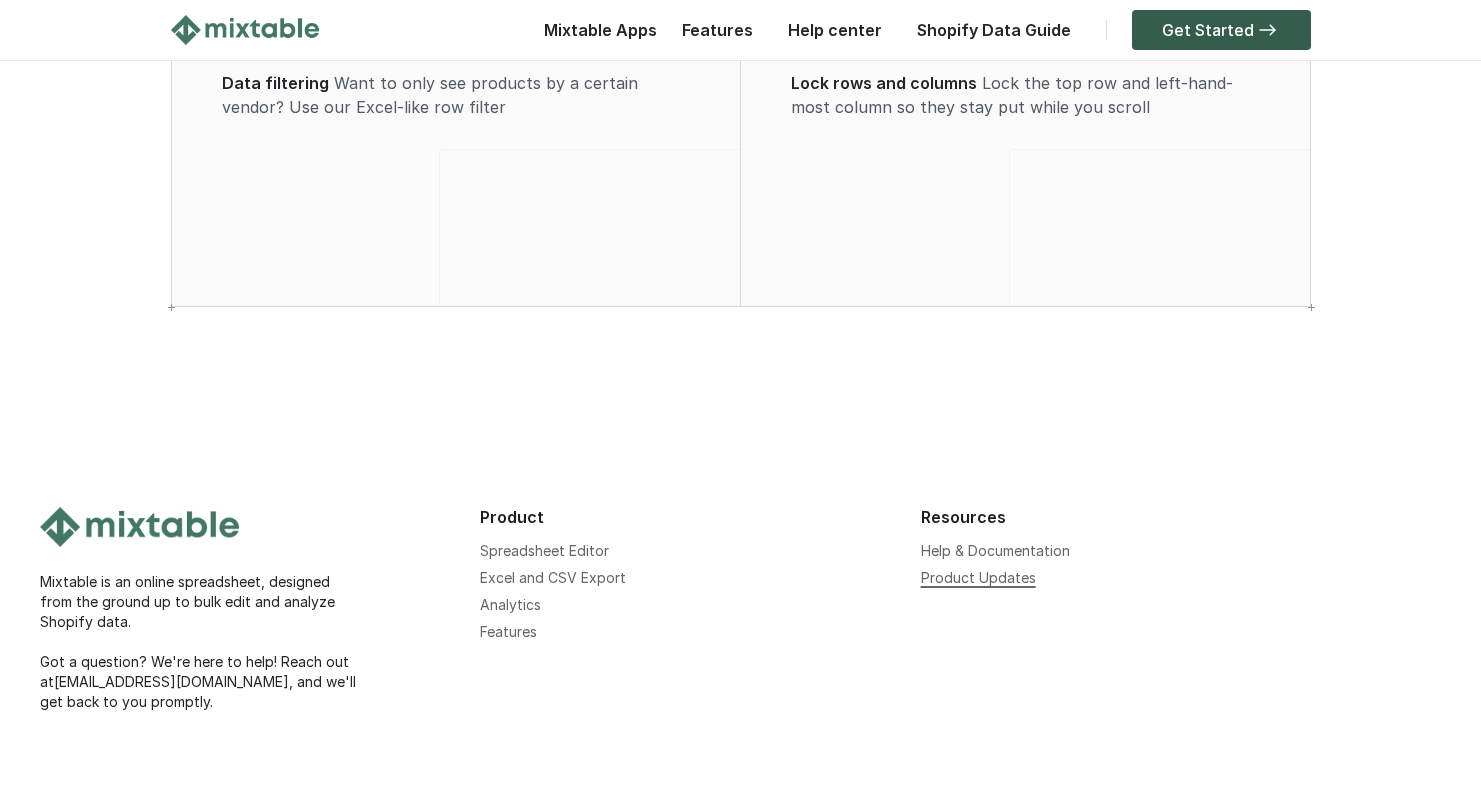 click on "Product Updates" at bounding box center (978, 577) 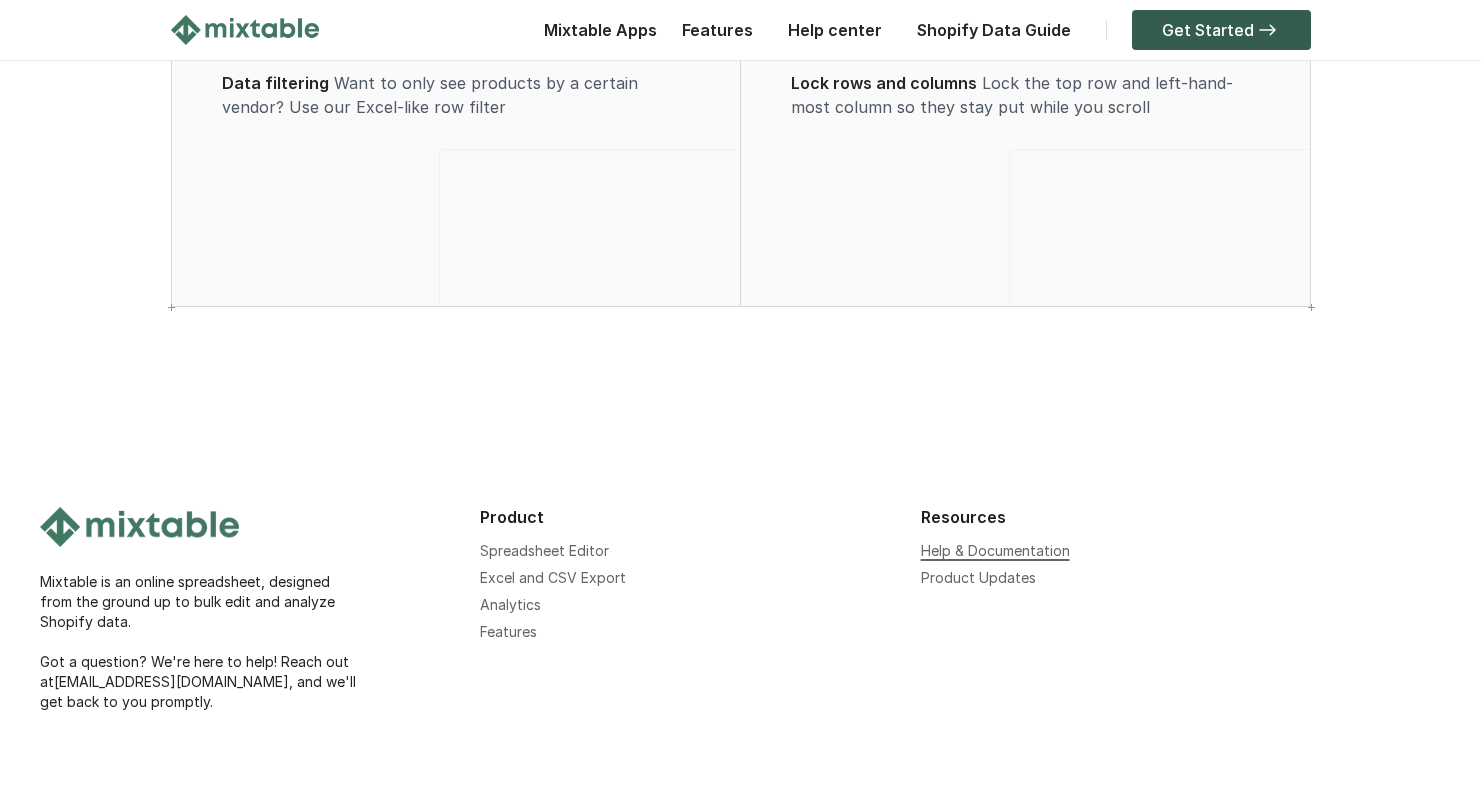 click on "Help & Documentation" at bounding box center (995, 550) 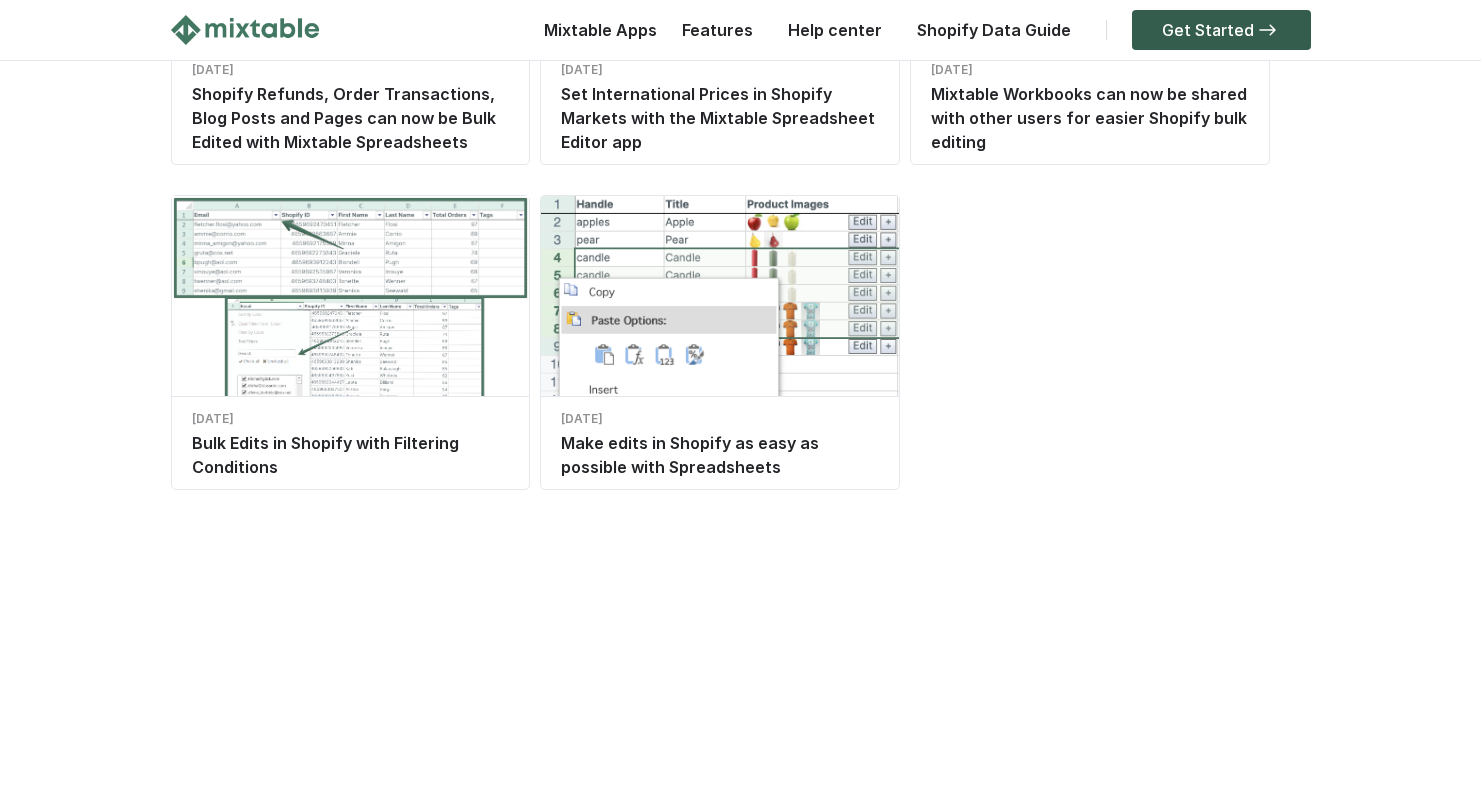 scroll, scrollTop: 686, scrollLeft: 0, axis: vertical 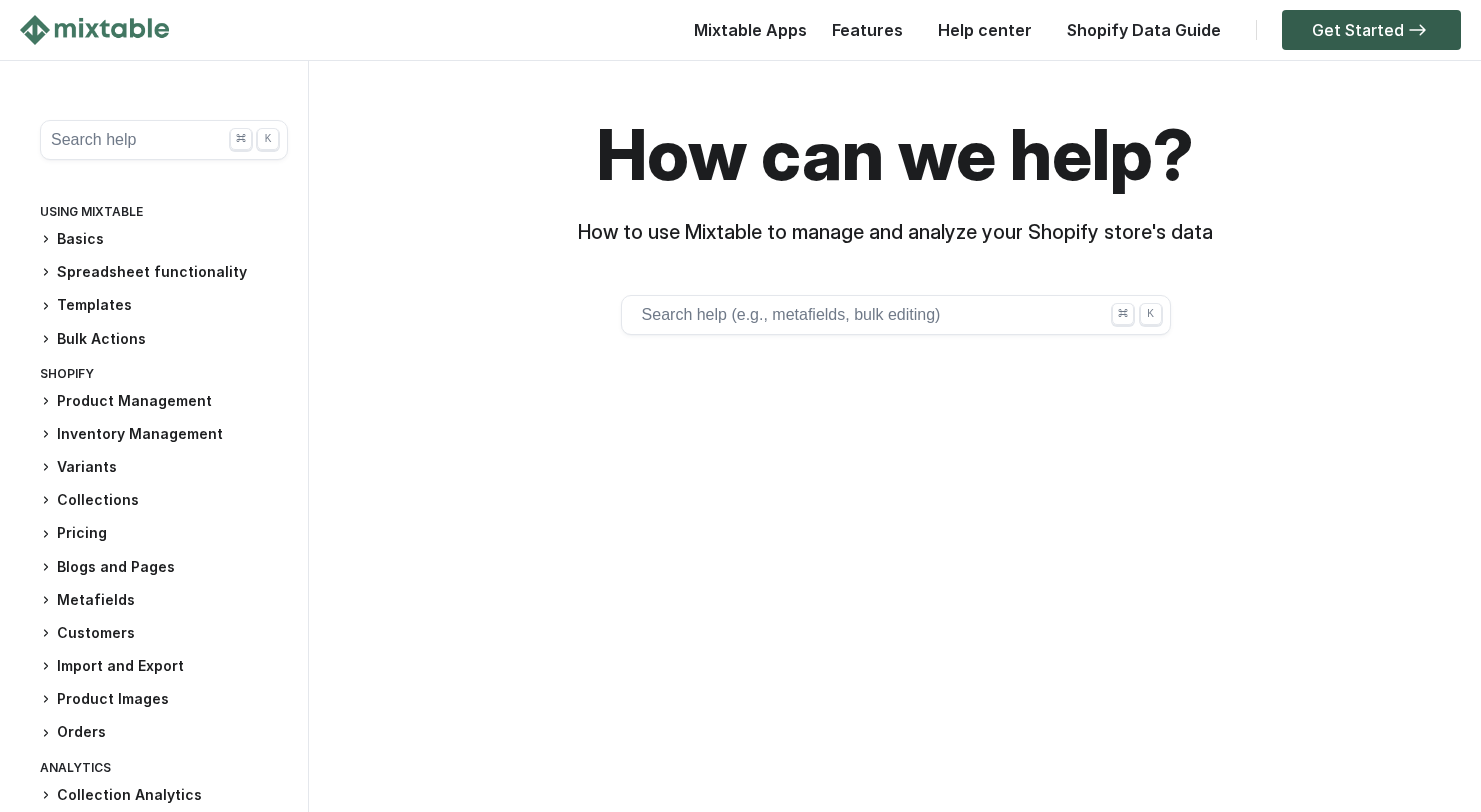 click on "Basics" at bounding box center [164, 239] 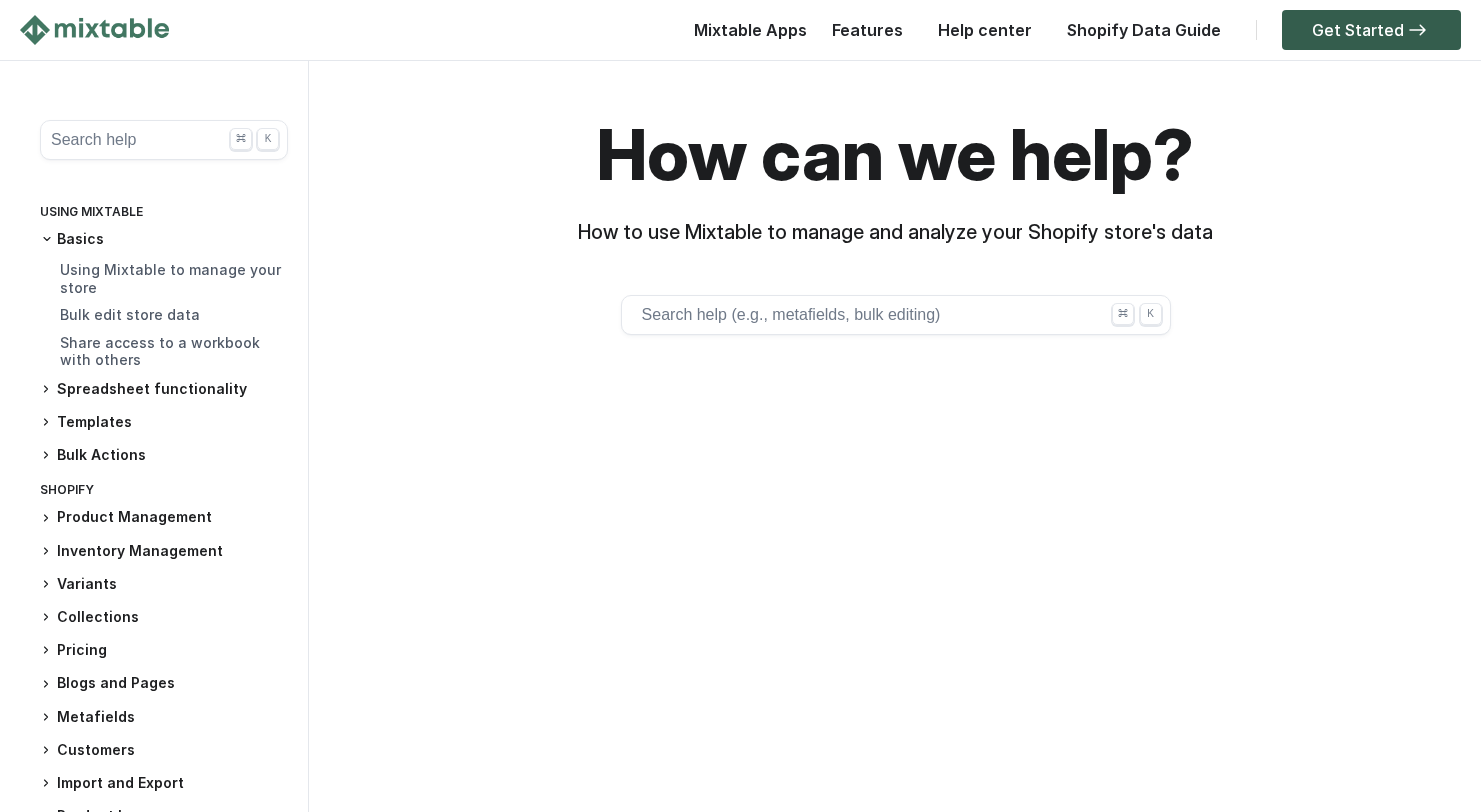 click on "Basics" at bounding box center [164, 239] 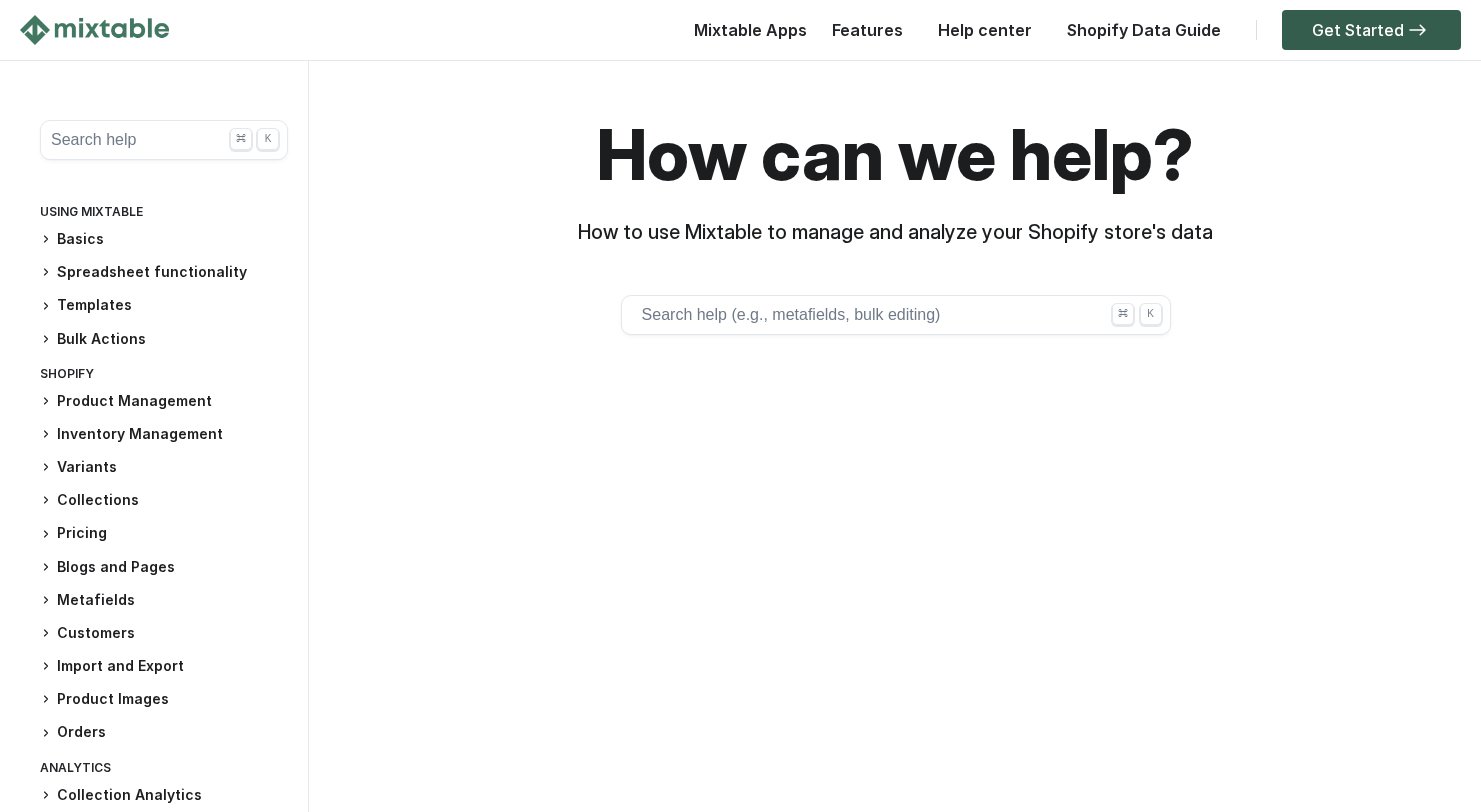 click on "Search help
⌘   K" at bounding box center (164, 140) 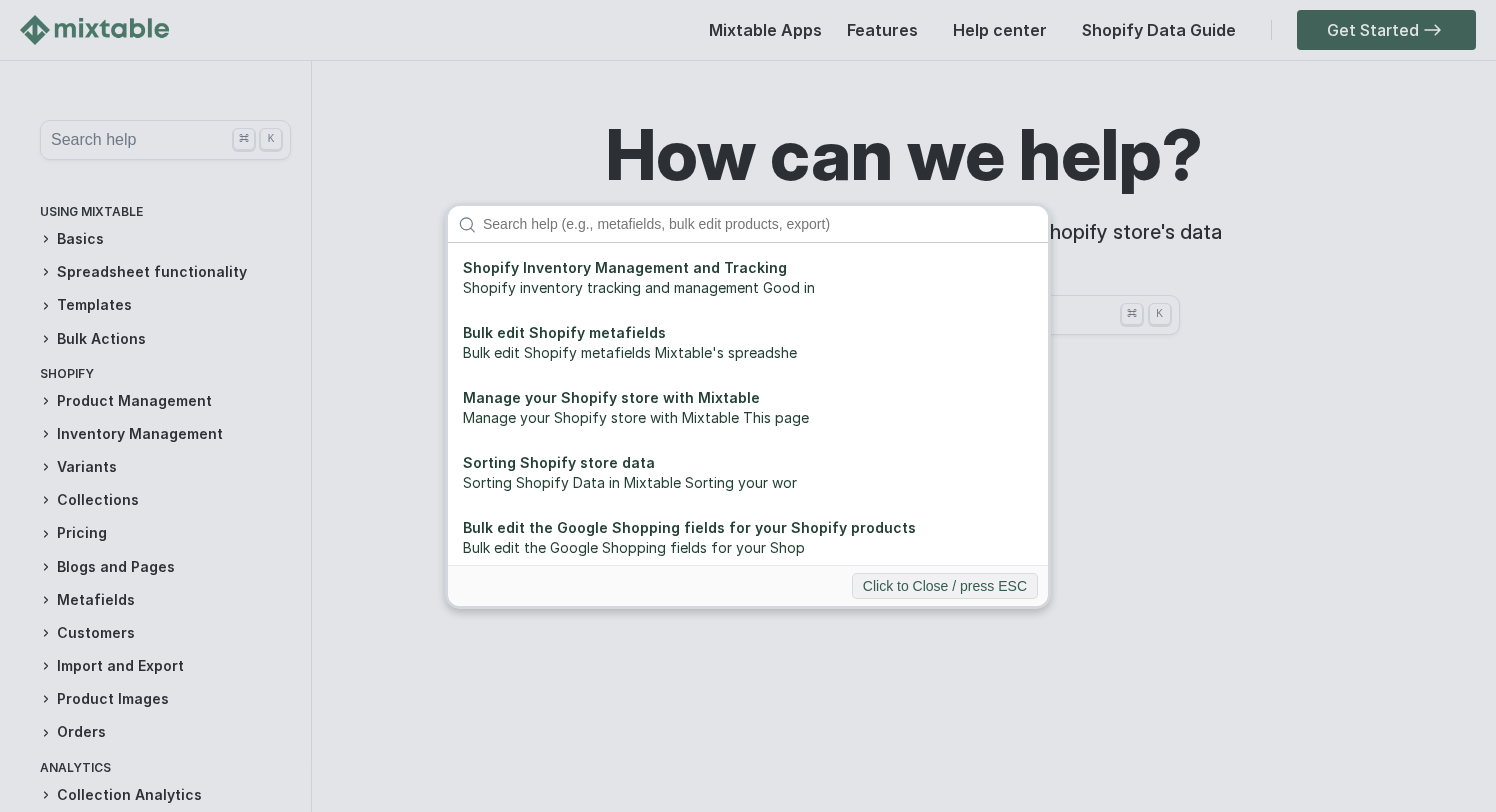 click on "Shopify Inventory Management and Tracking Shopify inventory tracking and management
Good in Bulk edit Shopify metafields Bulk edit Shopify metafields
Mixtable's spreadshe Manage your Shopify store with Mixtable Manage your Shopify store with Mixtable
This page Sorting Shopify store data Sorting Shopify Data in Mixtable
Sorting your wor Bulk edit the Google Shopping fields for your Shopify products Bulk edit the Google Shopping fields for your Shop Share Workbook With Shopify Data Share Workbook With Shopify Data
There are times  Manage Shopify Markets Compare At Price in Bulk How to set Shopify Markets Compare At price
Manag How to set Shopify international pricing How to set Shopify international pricing
Managing Bulk edit your Shopify store's data Bulk edit your Shopify store's data
Mixtable's Ex Shopify Inventory Quantity - Adjust with Mixtable spreadsheet editor Adjust the inventory quantity for your Shopify pro Shopify Product Categories - how to add them individually or in bulk" at bounding box center (748, 406) 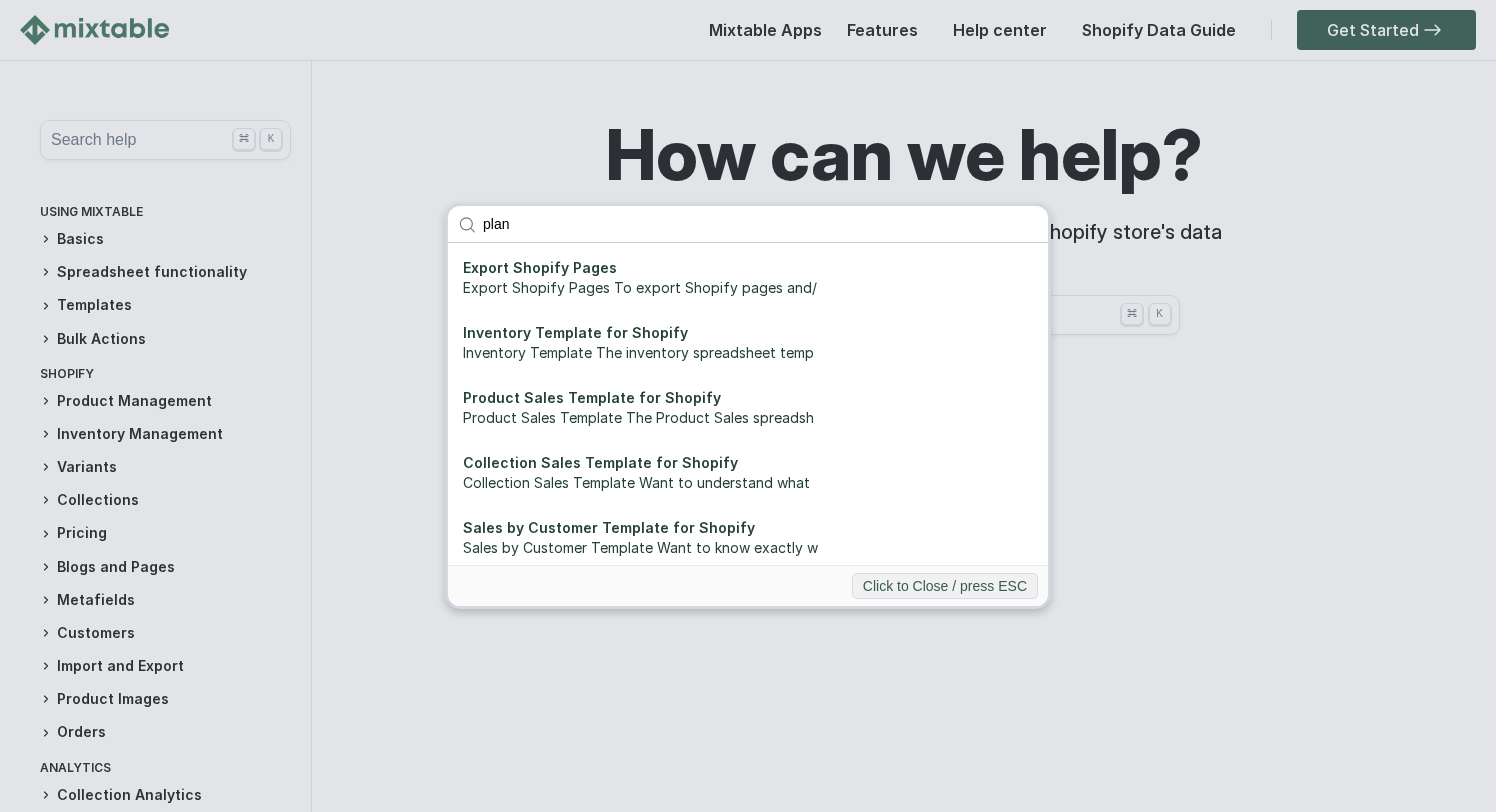 type on "plans" 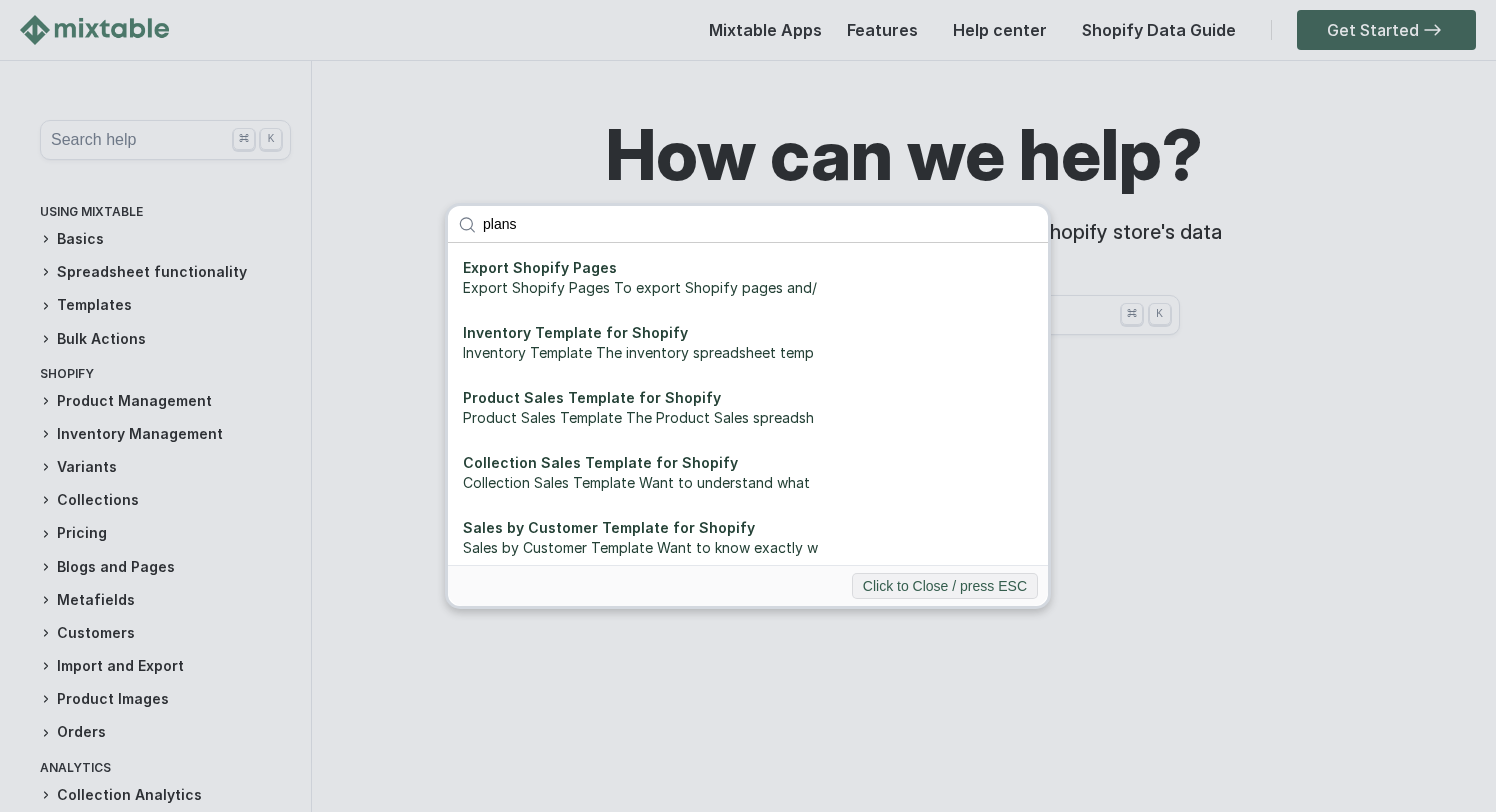 click on "plans" at bounding box center [760, 224] 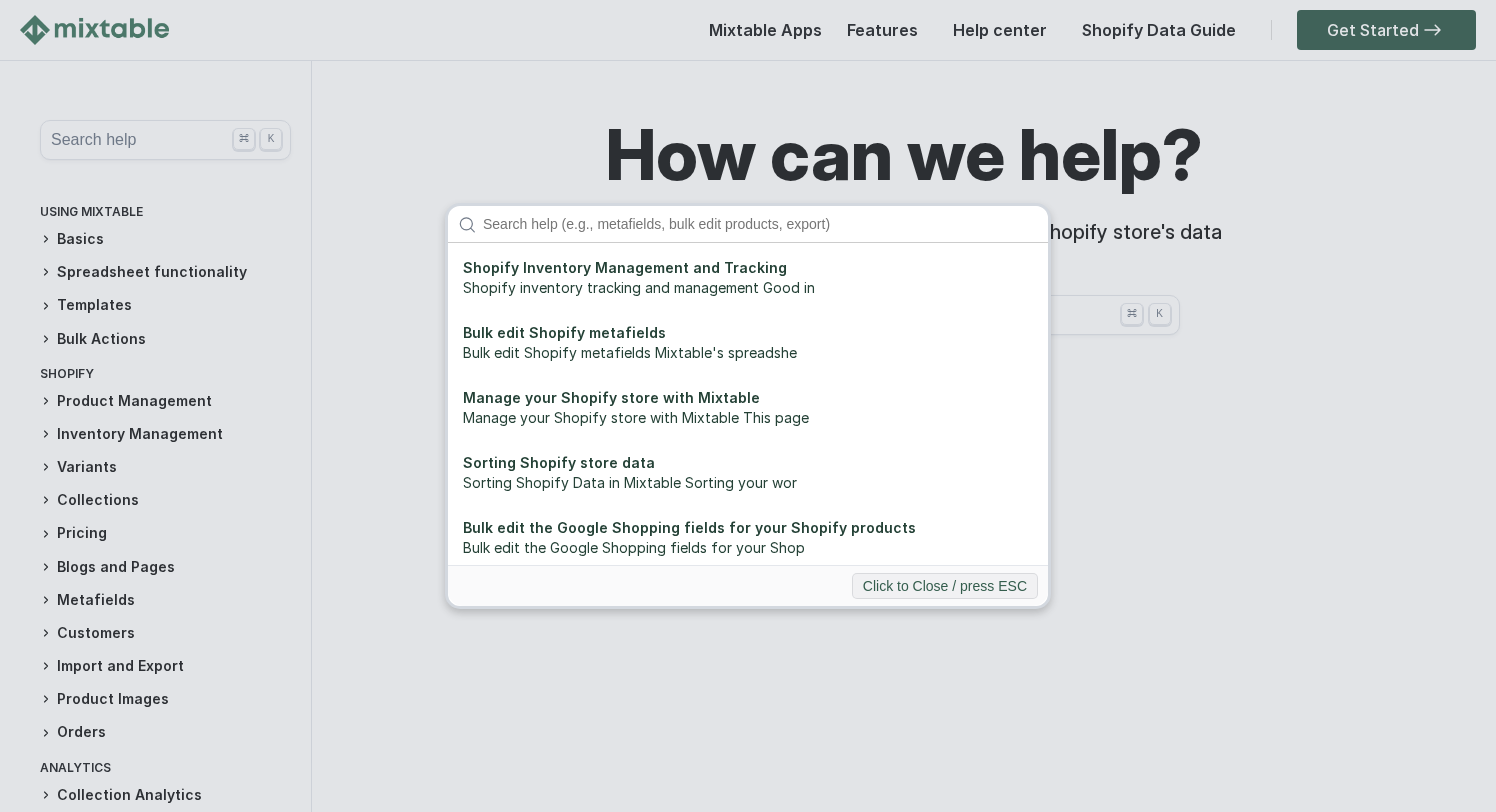 click on "Shopify Inventory Management and Tracking Shopify inventory tracking and management
Good in Bulk edit Shopify metafields Bulk edit Shopify metafields
Mixtable's spreadshe Manage your Shopify store with Mixtable Manage your Shopify store with Mixtable
This page Sorting Shopify store data Sorting Shopify Data in Mixtable
Sorting your wor Bulk edit the Google Shopping fields for your Shopify products Bulk edit the Google Shopping fields for your Shop Share Workbook With Shopify Data Share Workbook With Shopify Data
There are times  Manage Shopify Markets Compare At Price in Bulk How to set Shopify Markets Compare At price
Manag How to set Shopify international pricing How to set Shopify international pricing
Managing Bulk edit your Shopify store's data Bulk edit your Shopify store's data
Mixtable's Ex Shopify Inventory Quantity - Adjust with Mixtable spreadsheet editor Adjust the inventory quantity for your Shopify pro Shopify Product Categories - how to add them individually or in bulk" at bounding box center [748, 406] 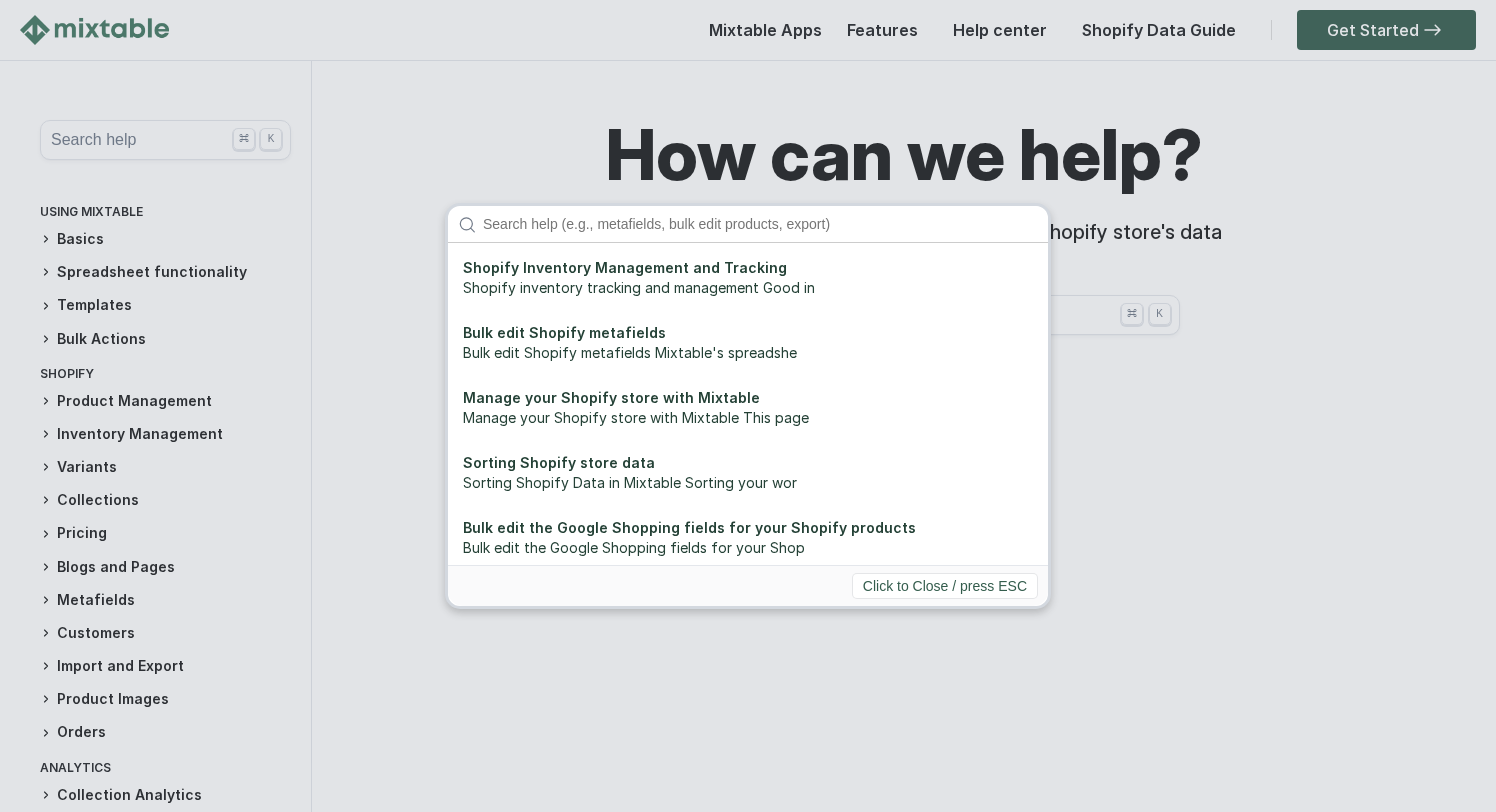 click on "Click to Close / press ESC" at bounding box center [945, 586] 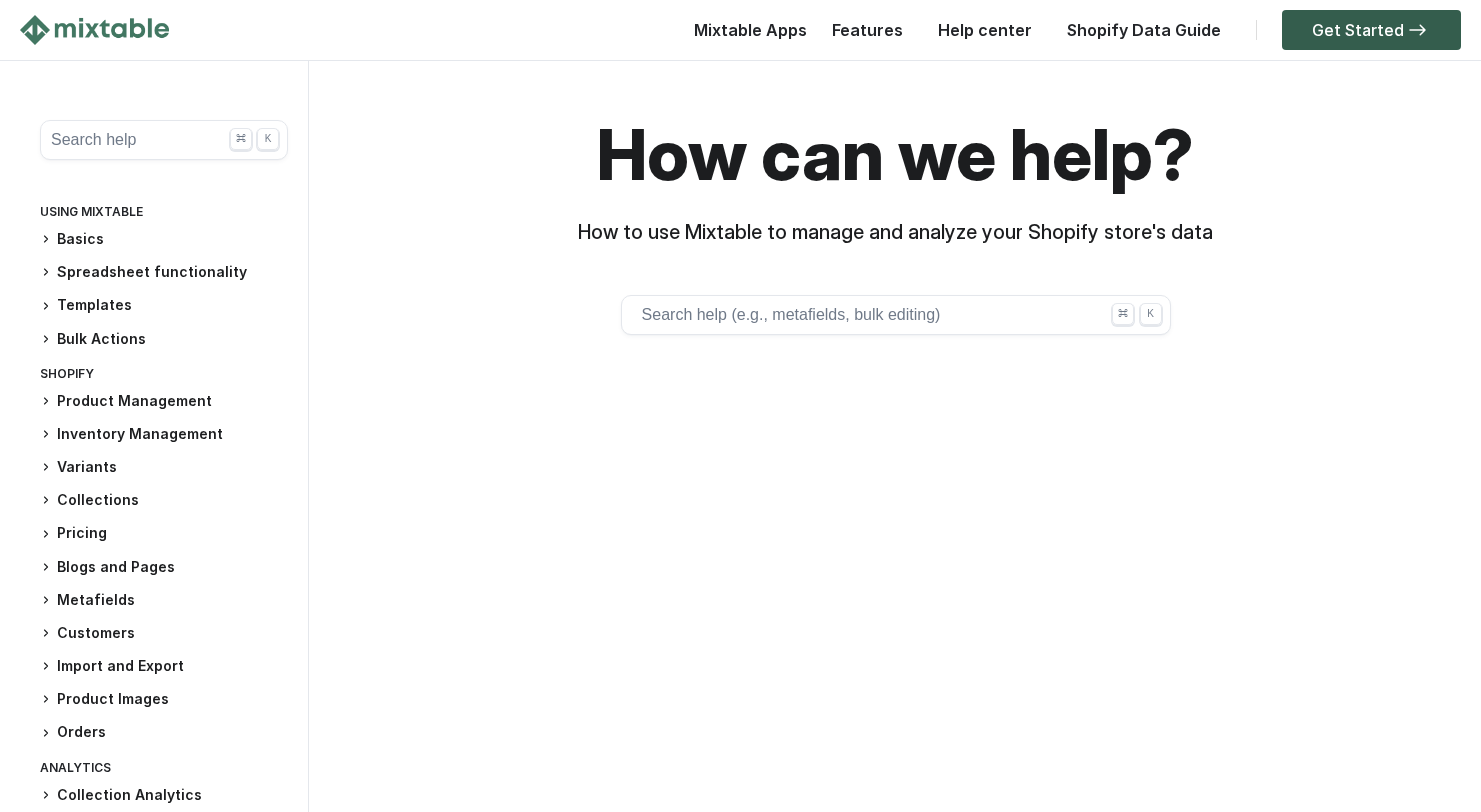 click on "Search help (e.g., metafields, bulk editing)
⌘   K" at bounding box center (896, 315) 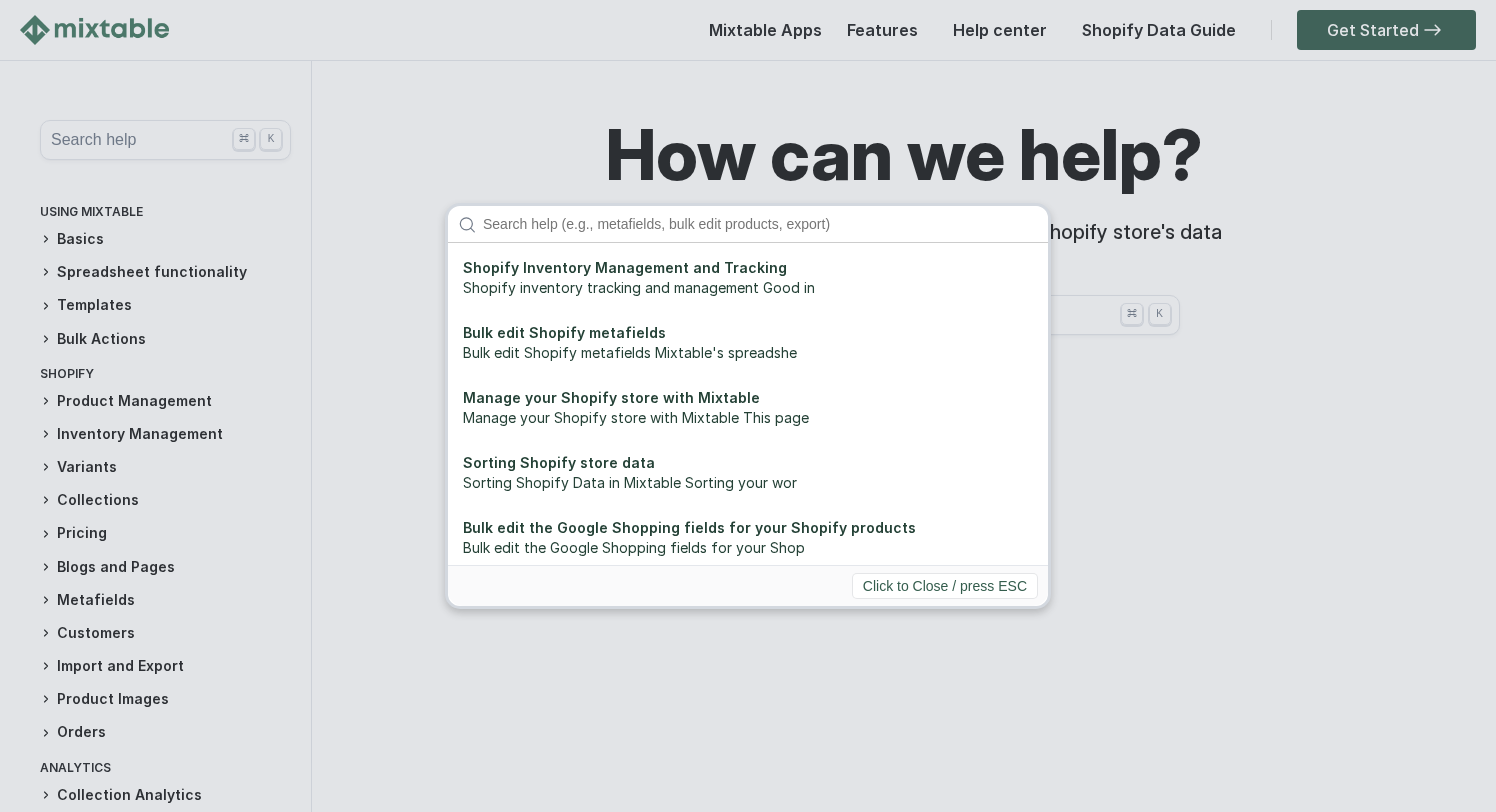 click on "Click to Close / press ESC" at bounding box center (945, 586) 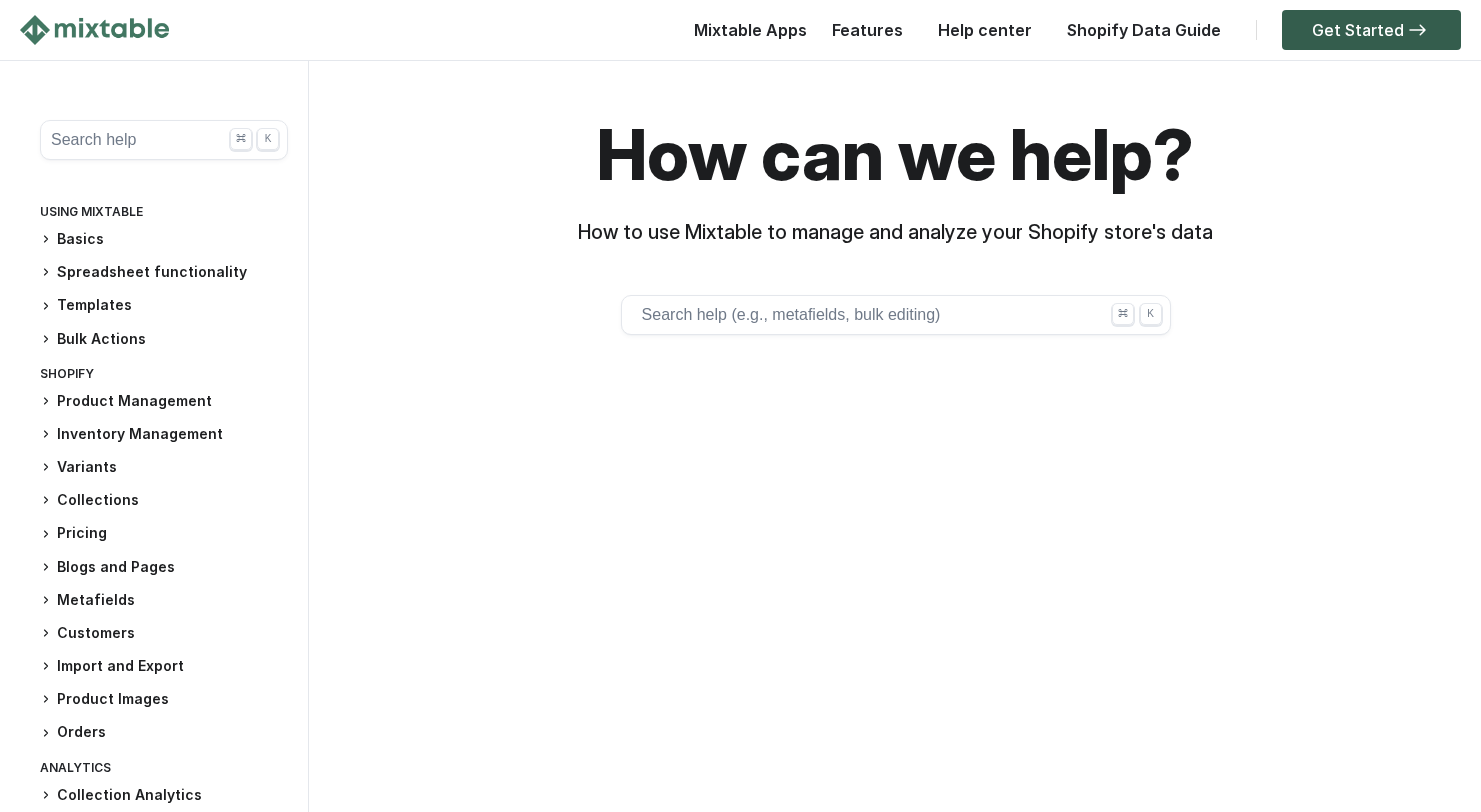 scroll, scrollTop: 437, scrollLeft: 0, axis: vertical 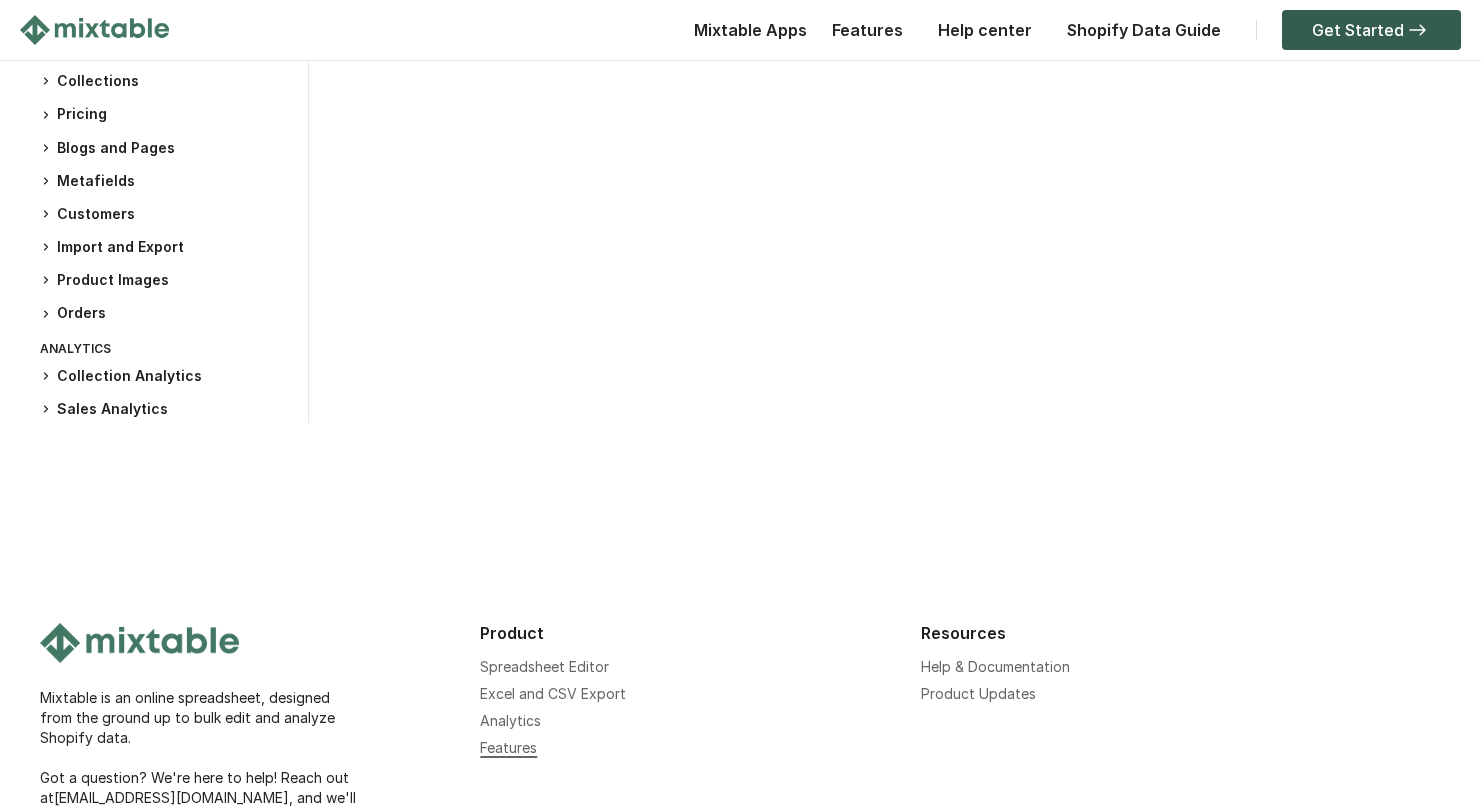click on "Features" at bounding box center (508, 747) 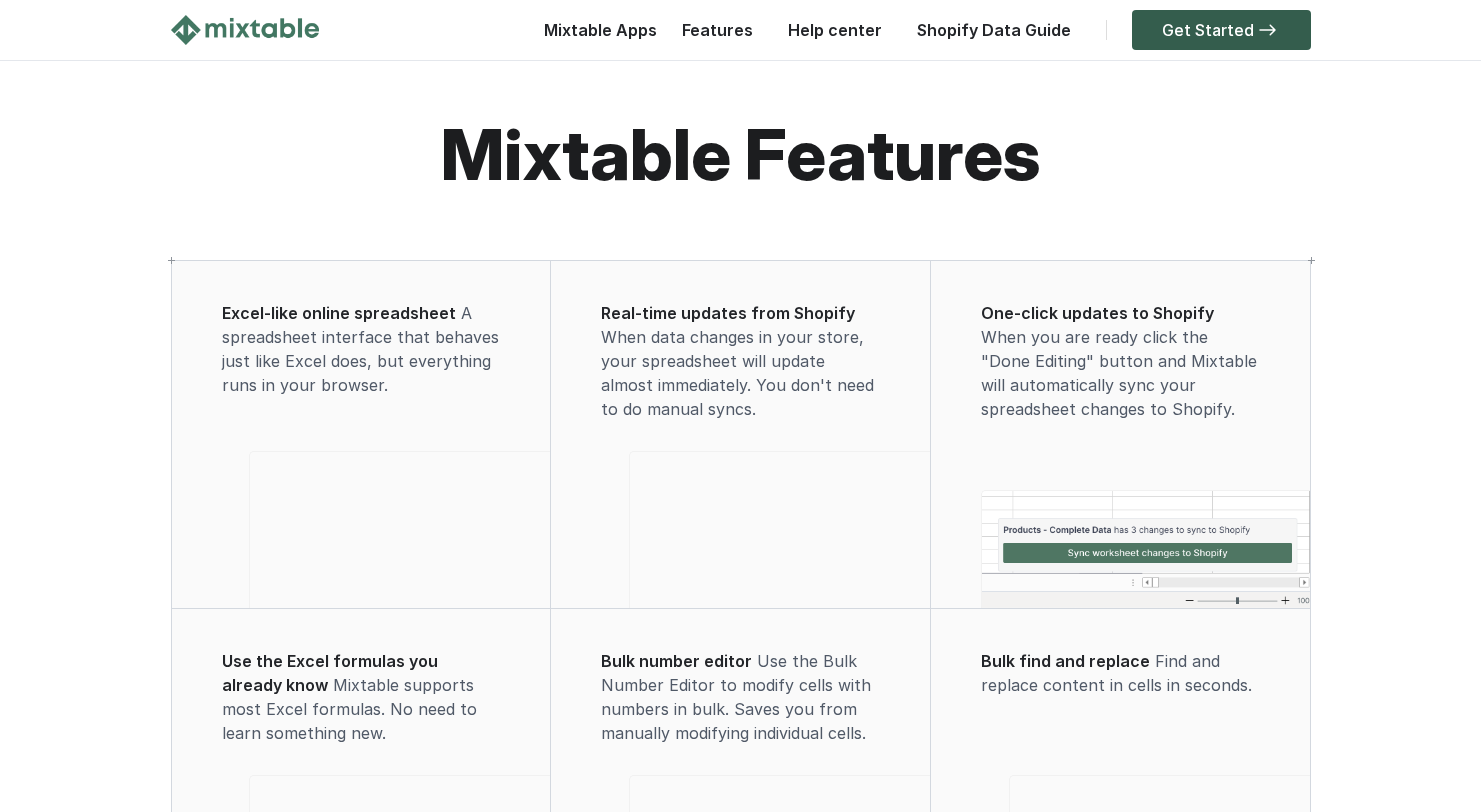 scroll, scrollTop: 0, scrollLeft: 0, axis: both 